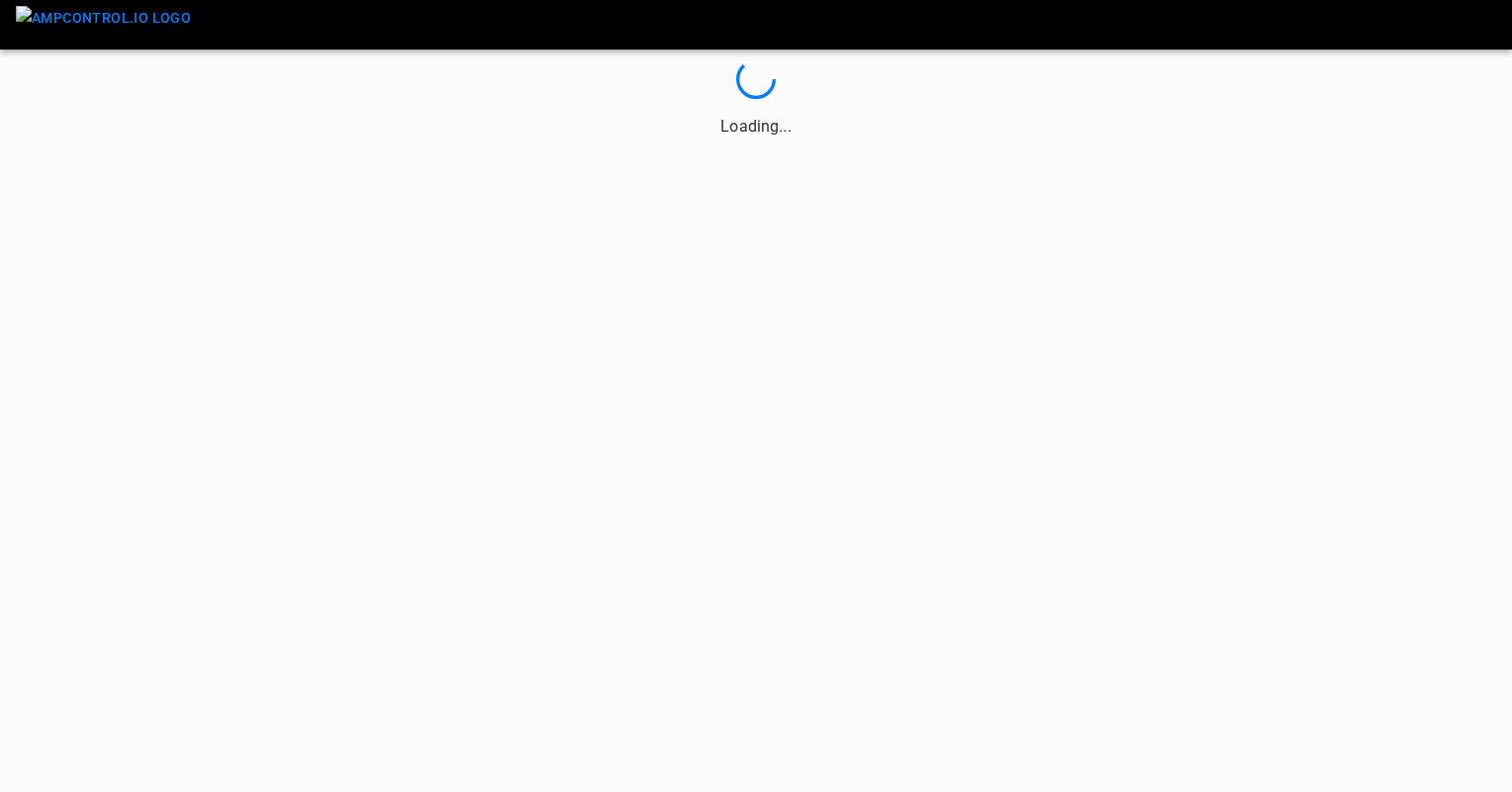 scroll, scrollTop: 0, scrollLeft: 0, axis: both 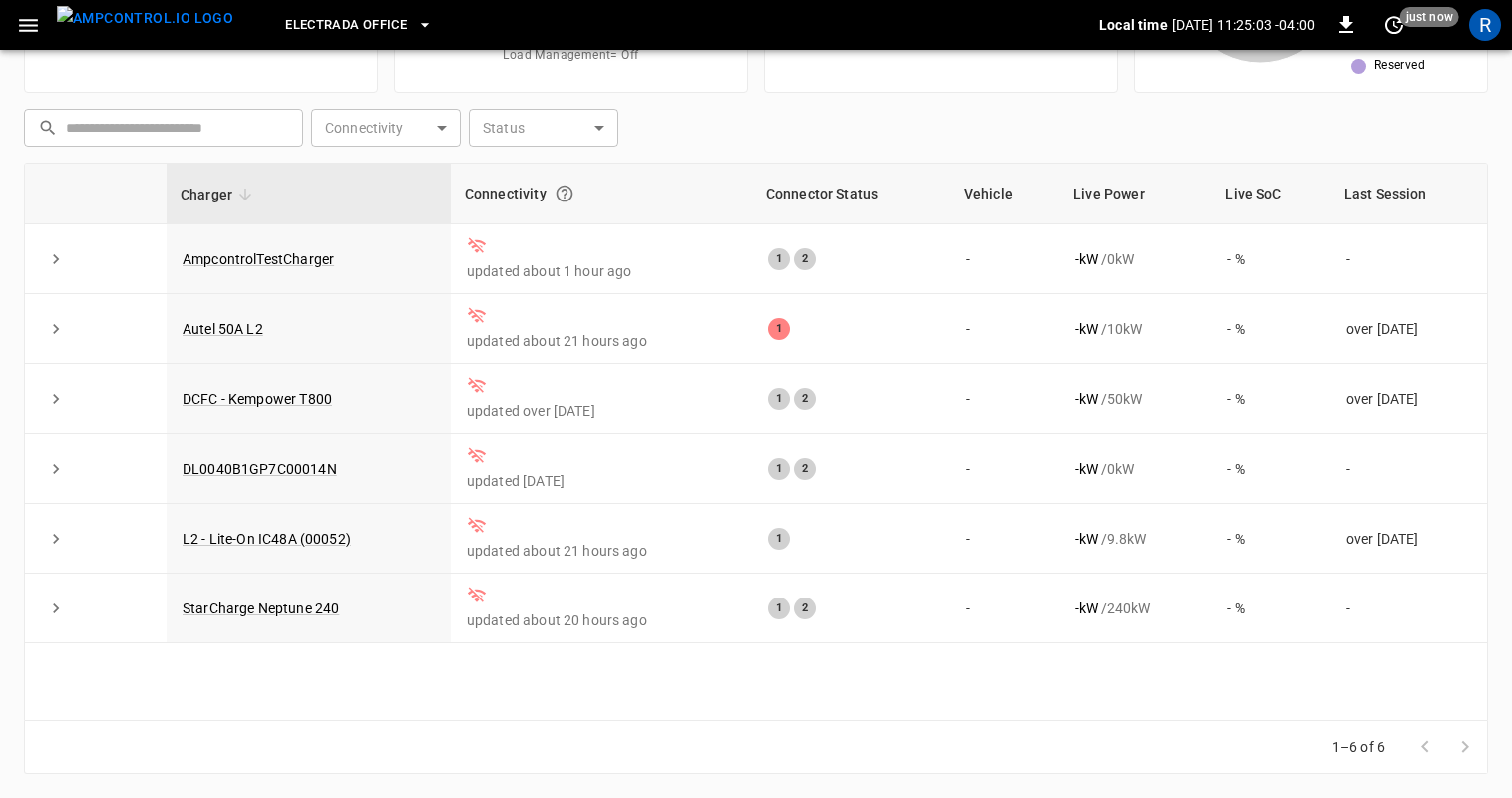 click on "Electrada Office" at bounding box center [346, 25] 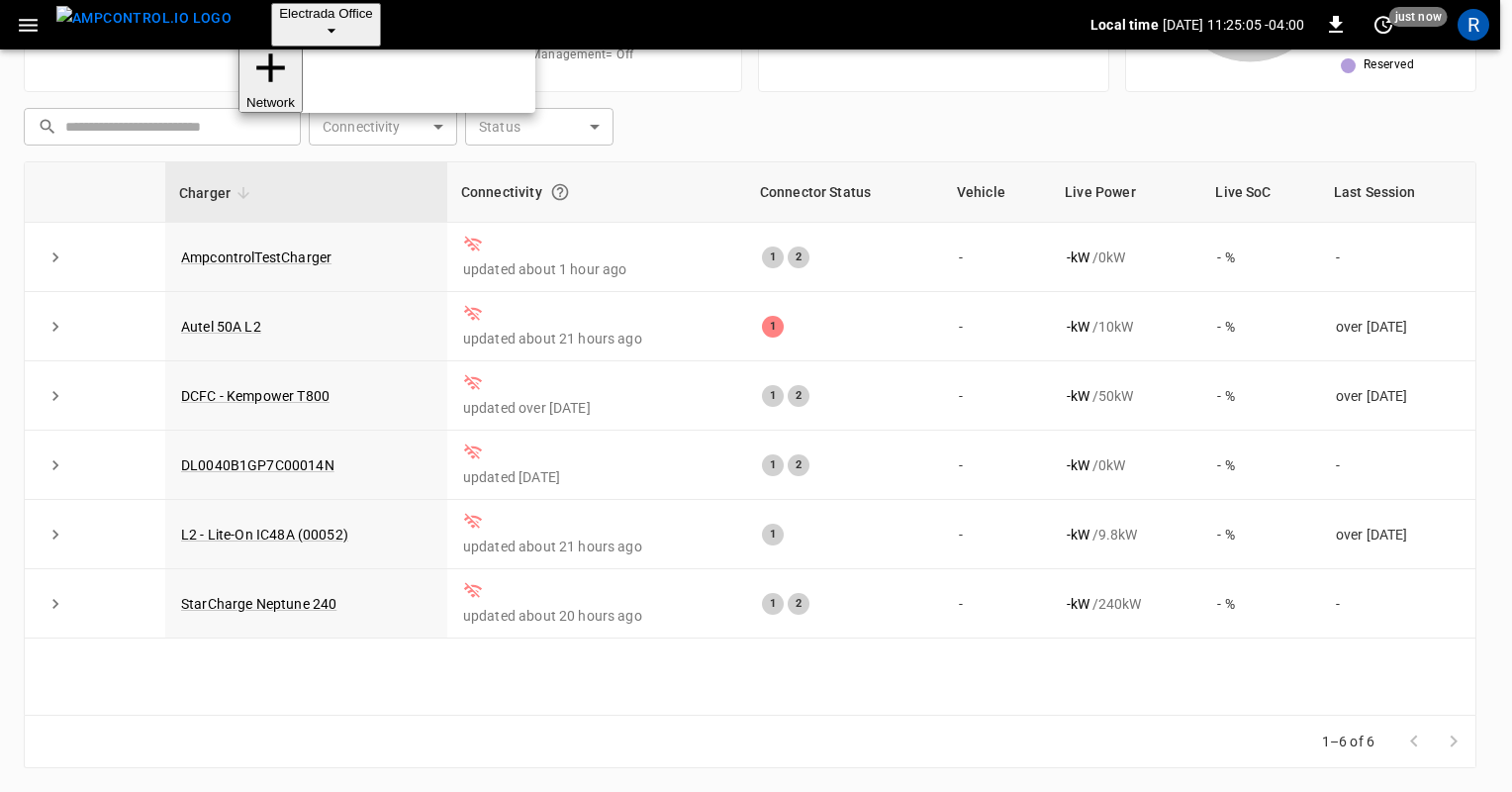 click on "Duke Energy - Classroom" at bounding box center (387, -116) 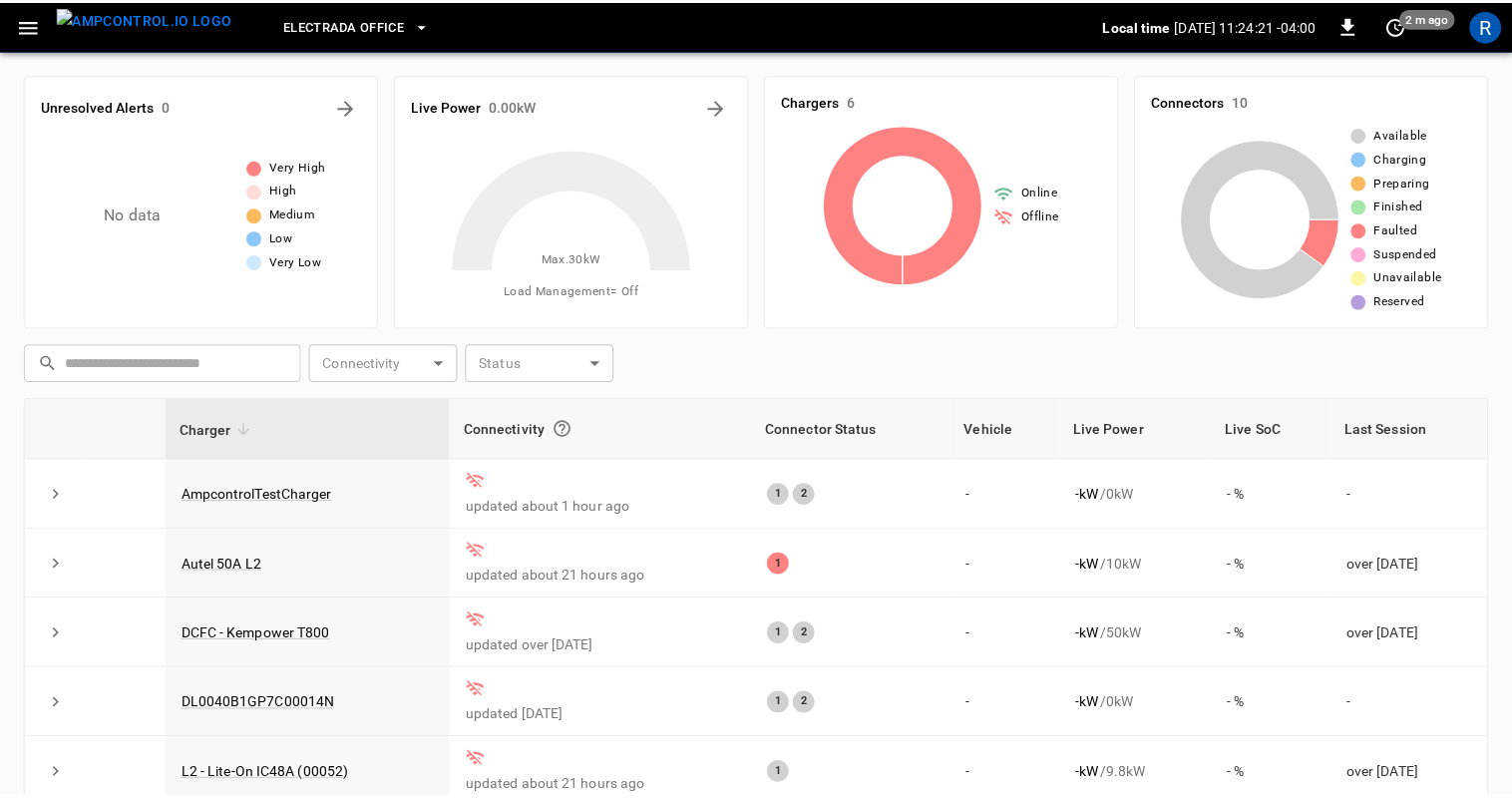 scroll, scrollTop: 0, scrollLeft: 0, axis: both 